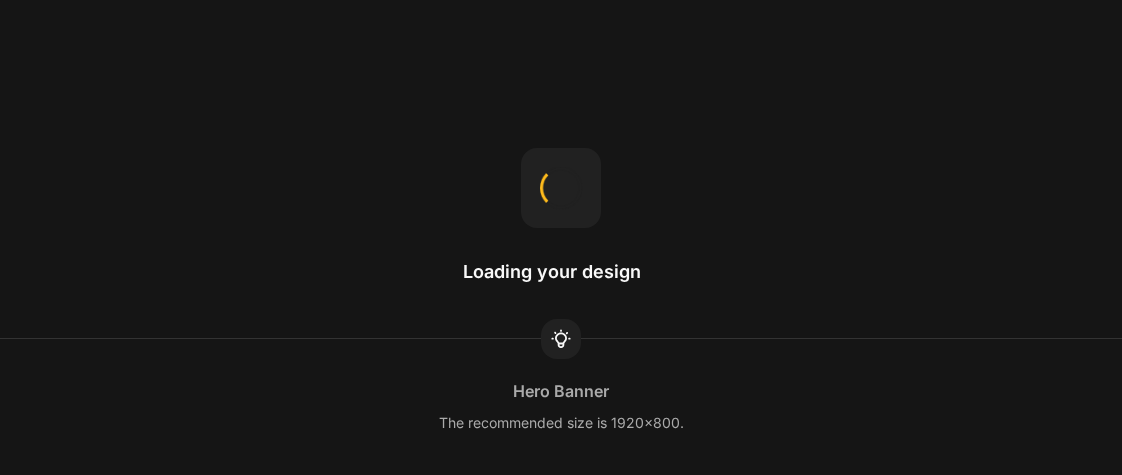 scroll, scrollTop: 0, scrollLeft: 0, axis: both 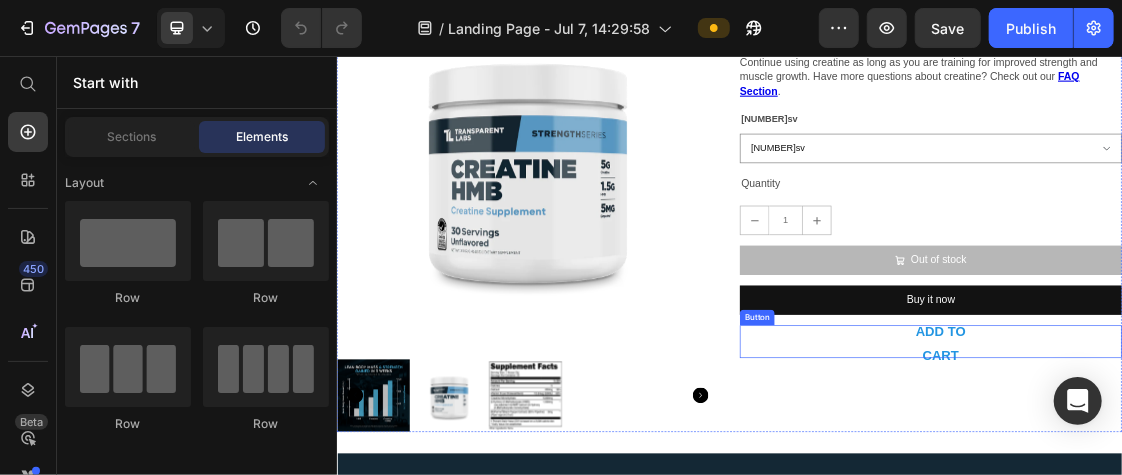 click on "ADD TO CART" at bounding box center (1244, 496) 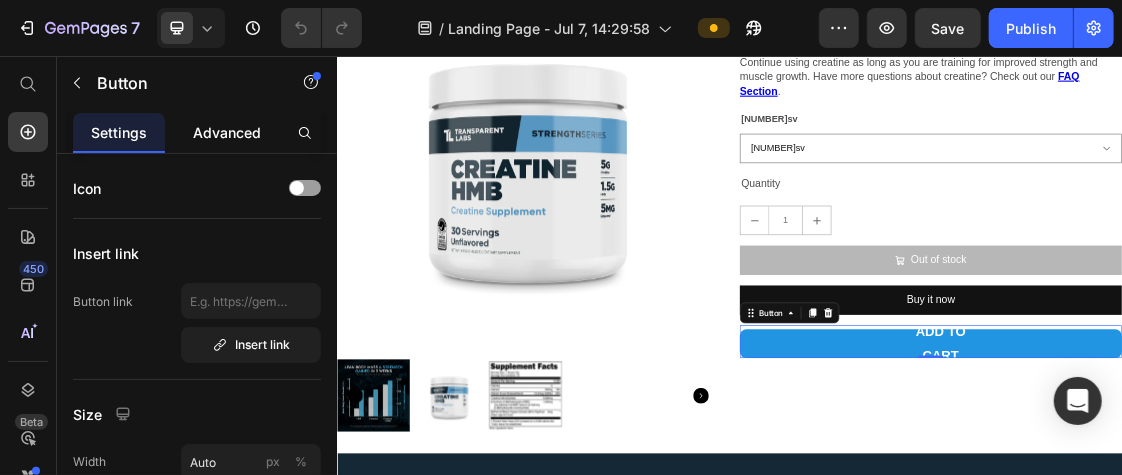 click on "Advanced" at bounding box center [227, 132] 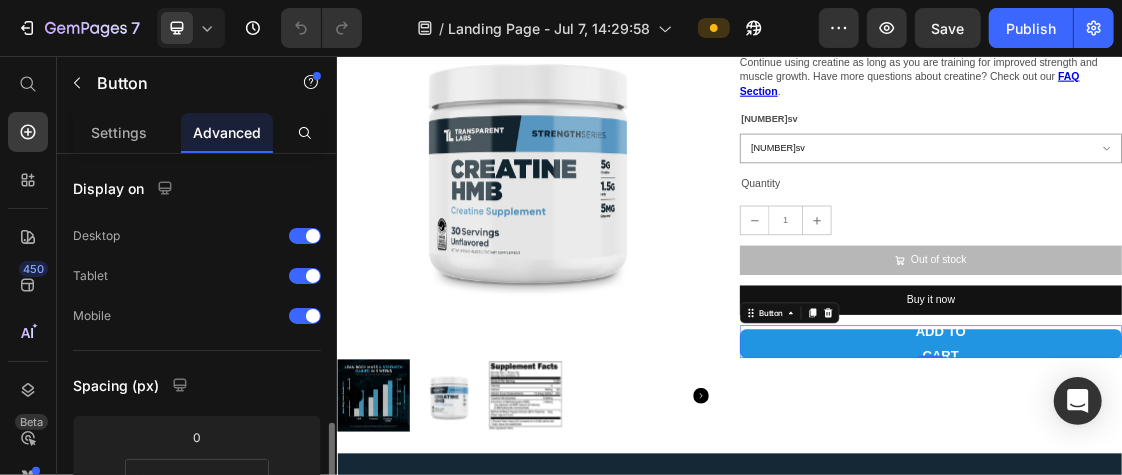 scroll, scrollTop: 208, scrollLeft: 0, axis: vertical 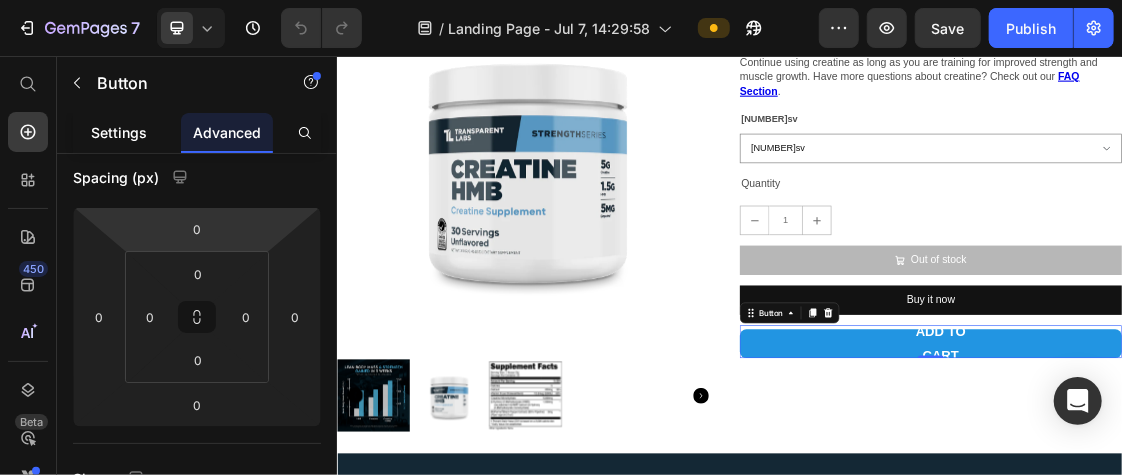 click on "Settings" at bounding box center (119, 132) 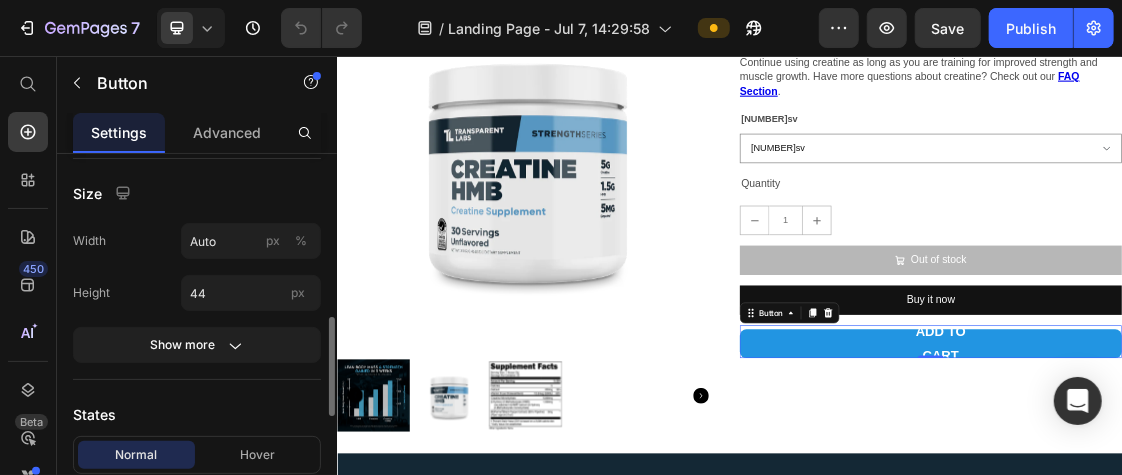 scroll, scrollTop: 304, scrollLeft: 0, axis: vertical 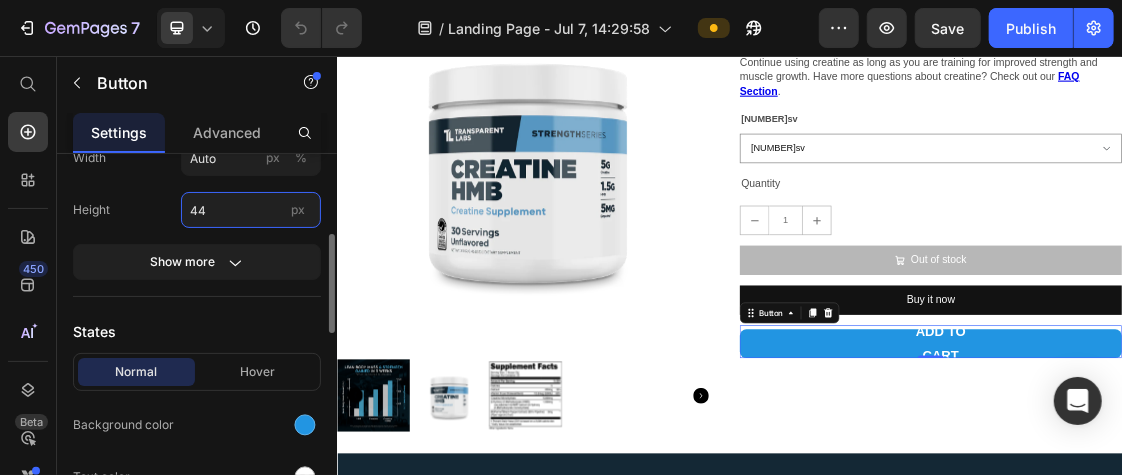 click on "44" at bounding box center (251, 210) 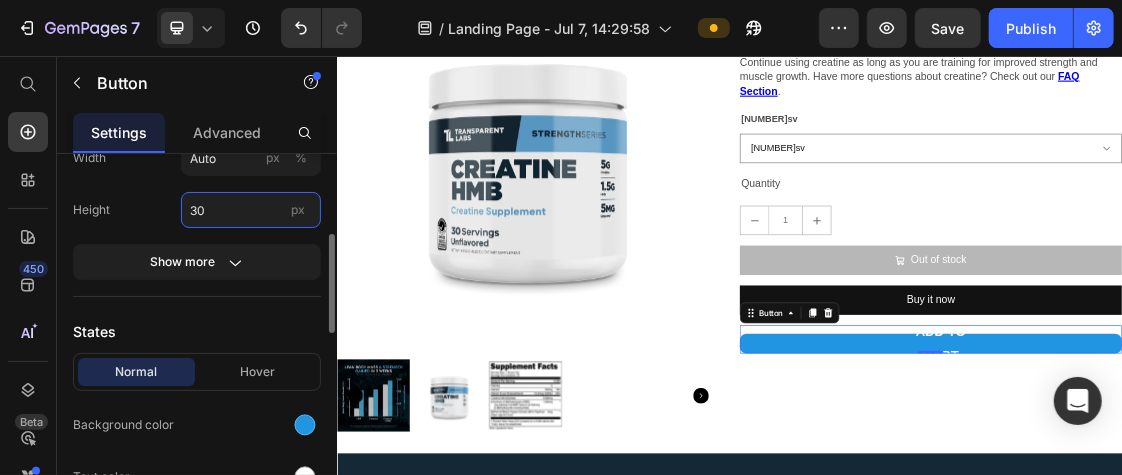 type on "3" 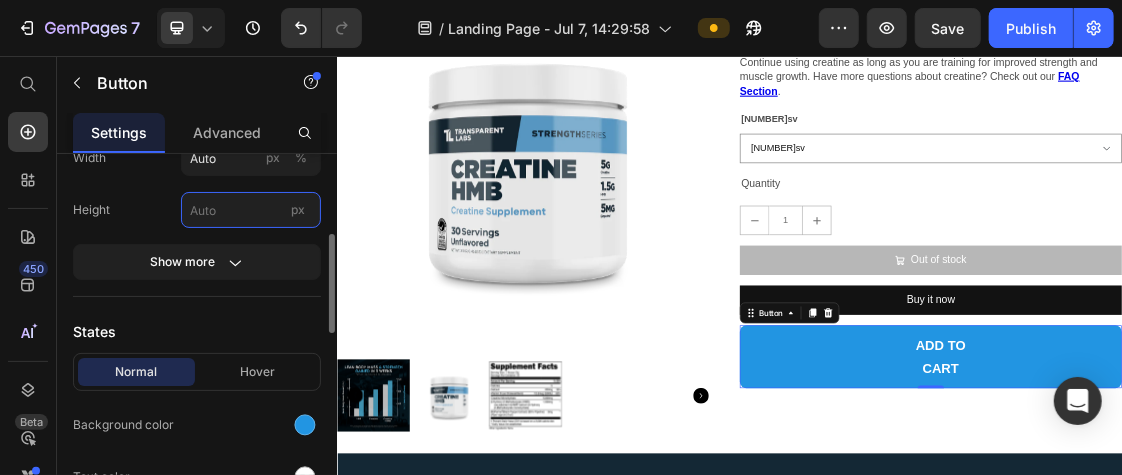 type on "3" 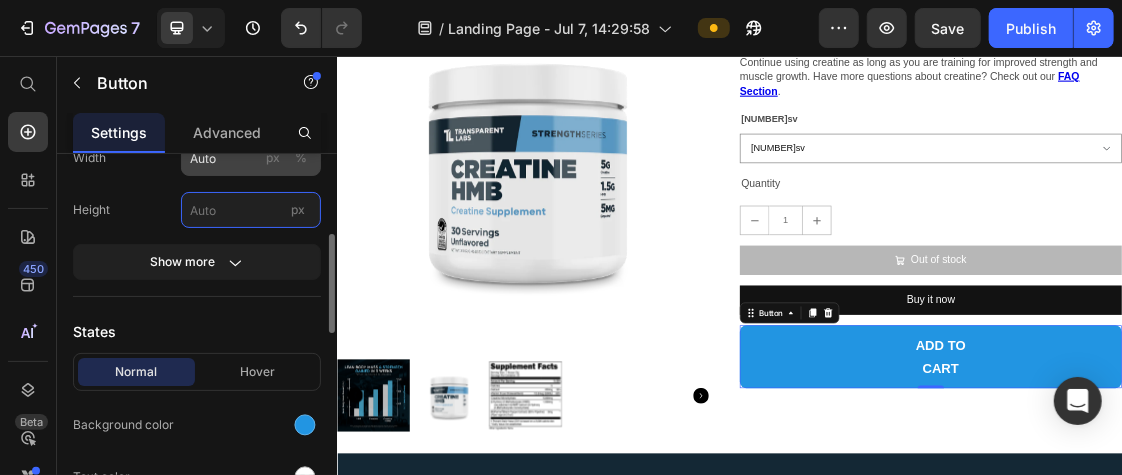 type 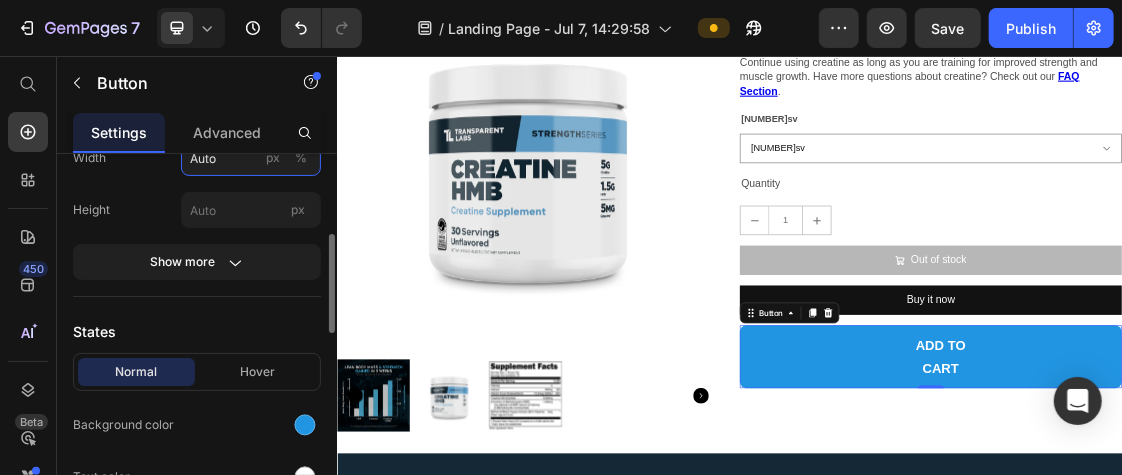 click on "Auto" at bounding box center [251, 158] 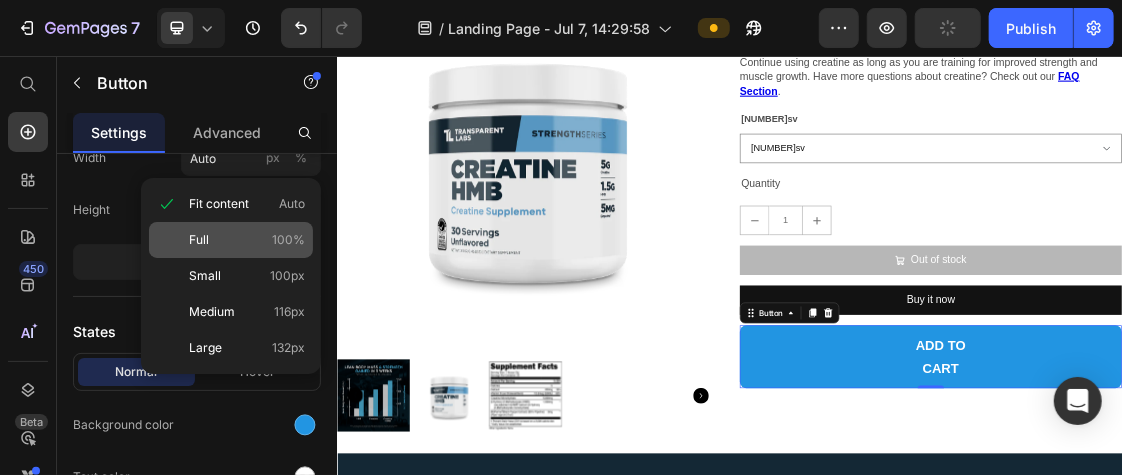 click on "Full" at bounding box center (199, 240) 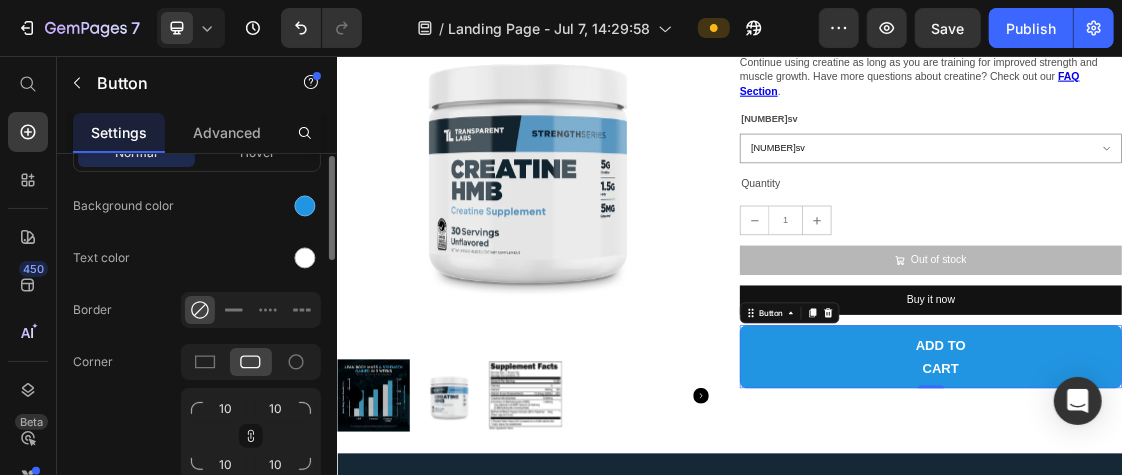 scroll, scrollTop: 405, scrollLeft: 0, axis: vertical 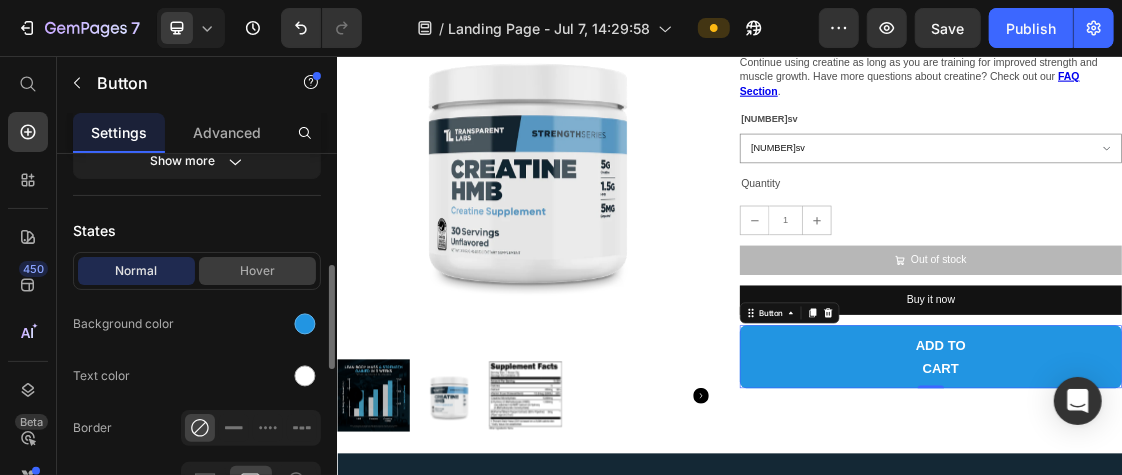 click on "Hover" at bounding box center [257, 271] 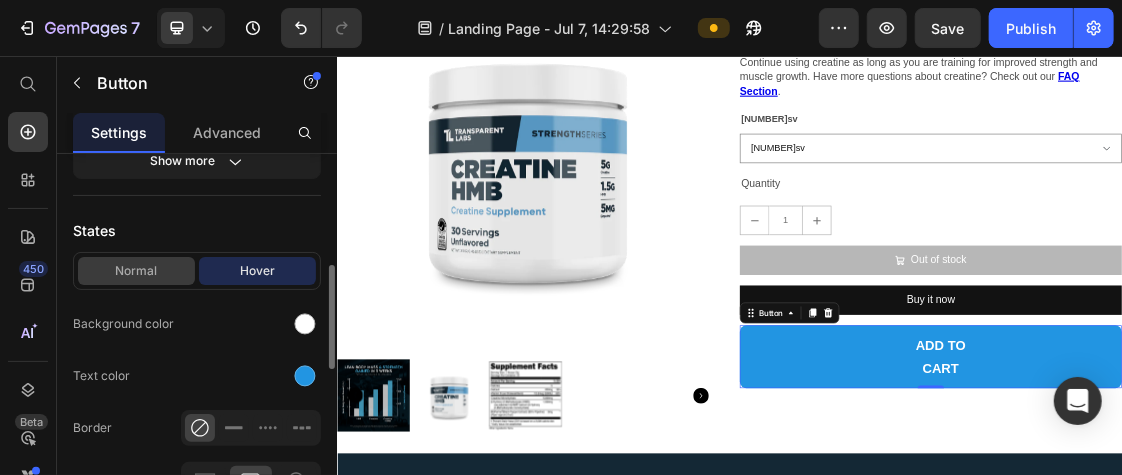click on "Normal" at bounding box center (136, 271) 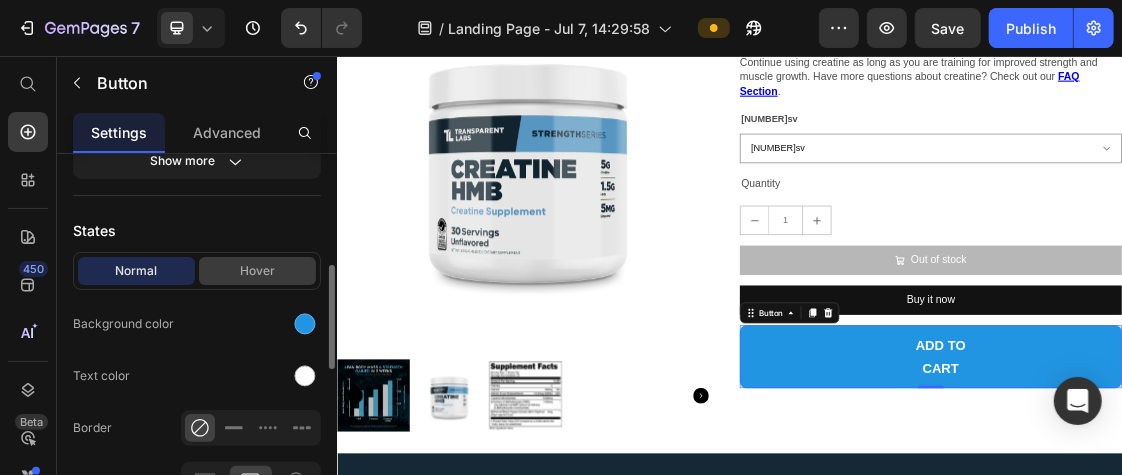 click on "Hover" at bounding box center [257, 271] 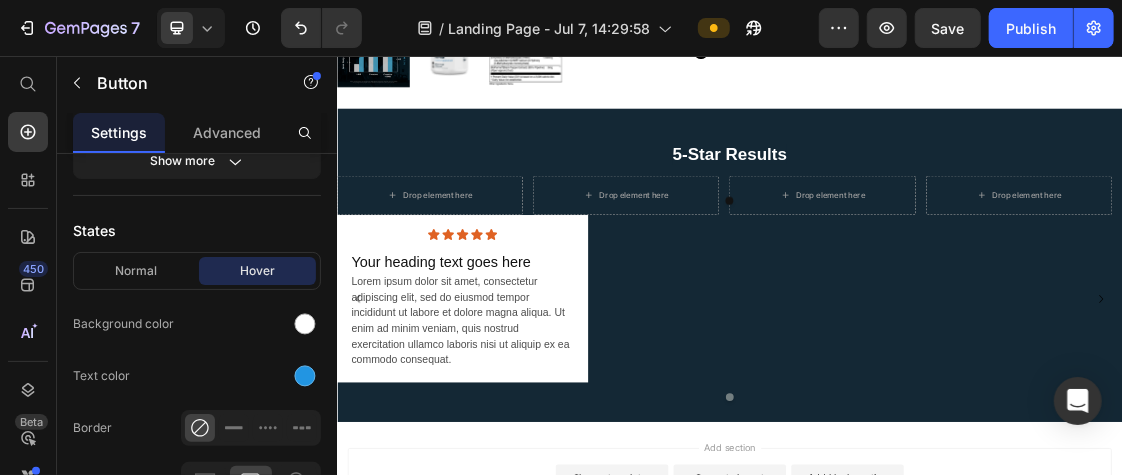 scroll, scrollTop: 2061, scrollLeft: 0, axis: vertical 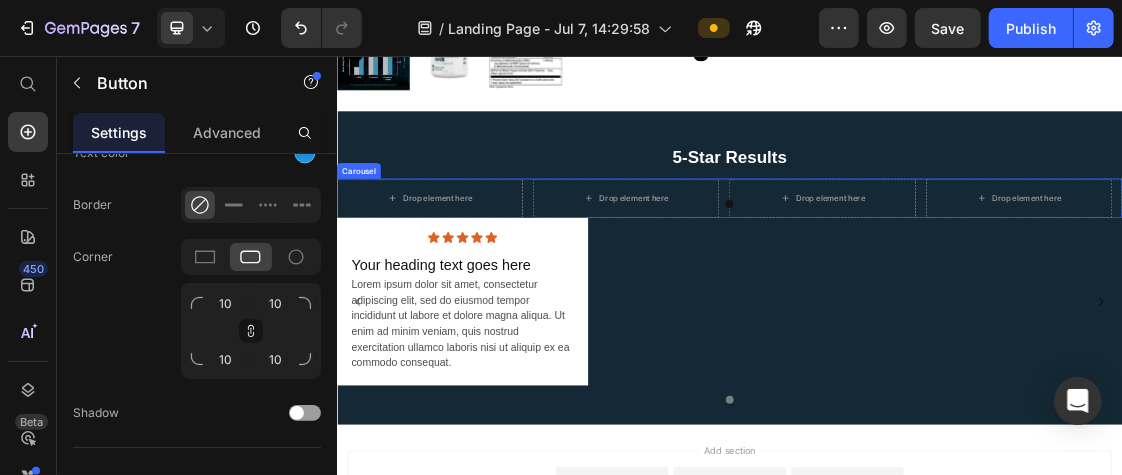 click at bounding box center [936, 281] 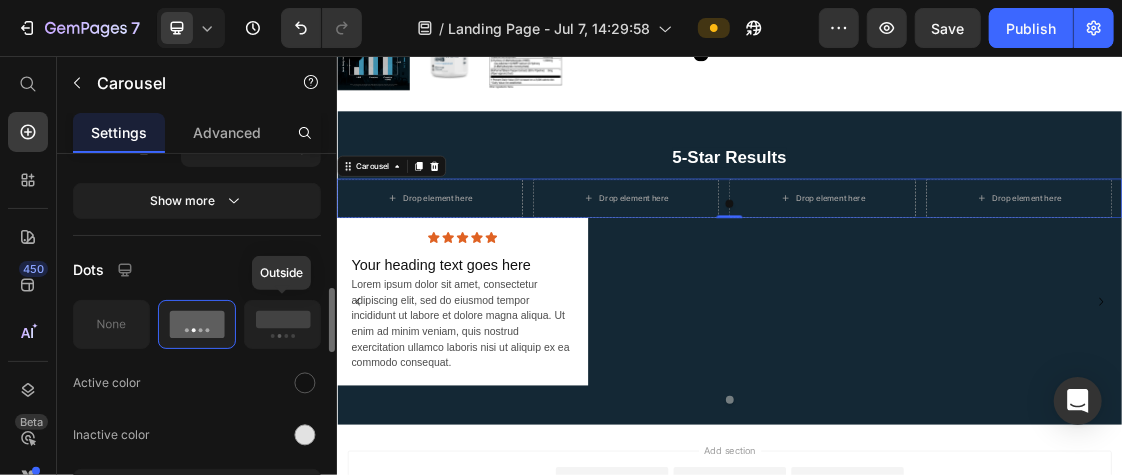 scroll, scrollTop: 802, scrollLeft: 0, axis: vertical 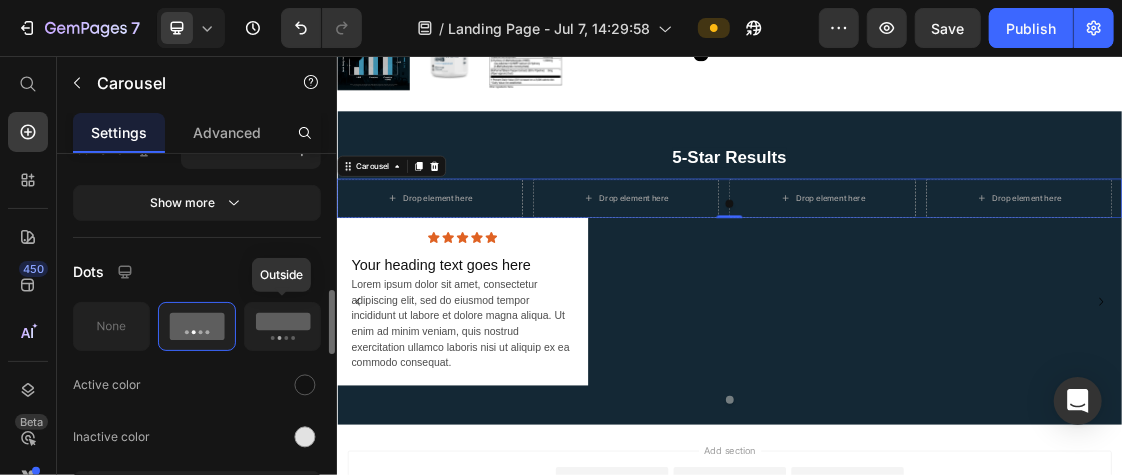 click 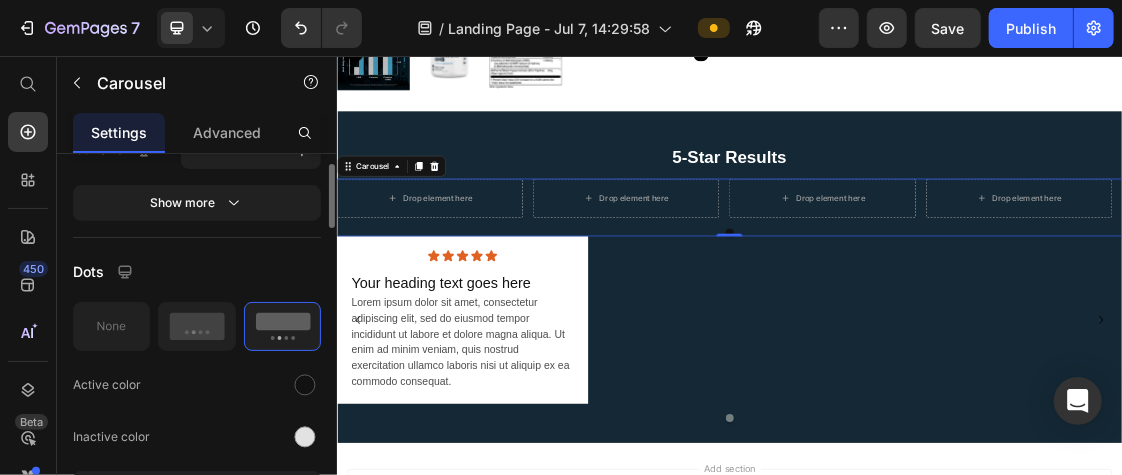 scroll, scrollTop: 693, scrollLeft: 0, axis: vertical 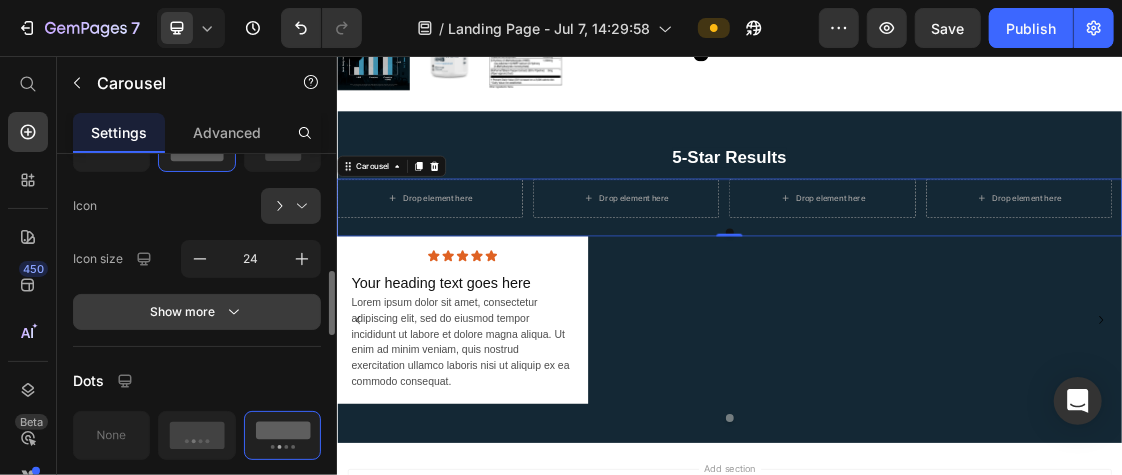 click on "Show more" at bounding box center [197, 312] 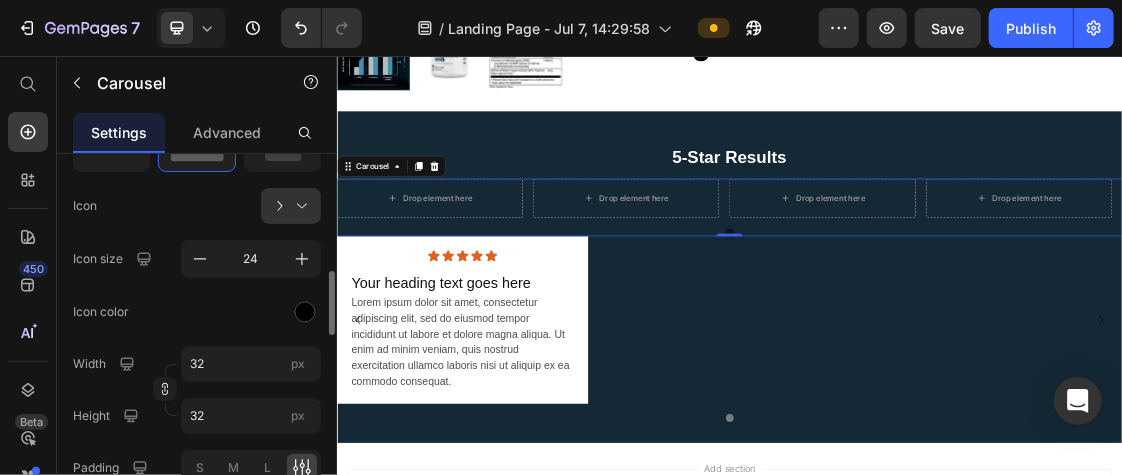 click on "Icon color" 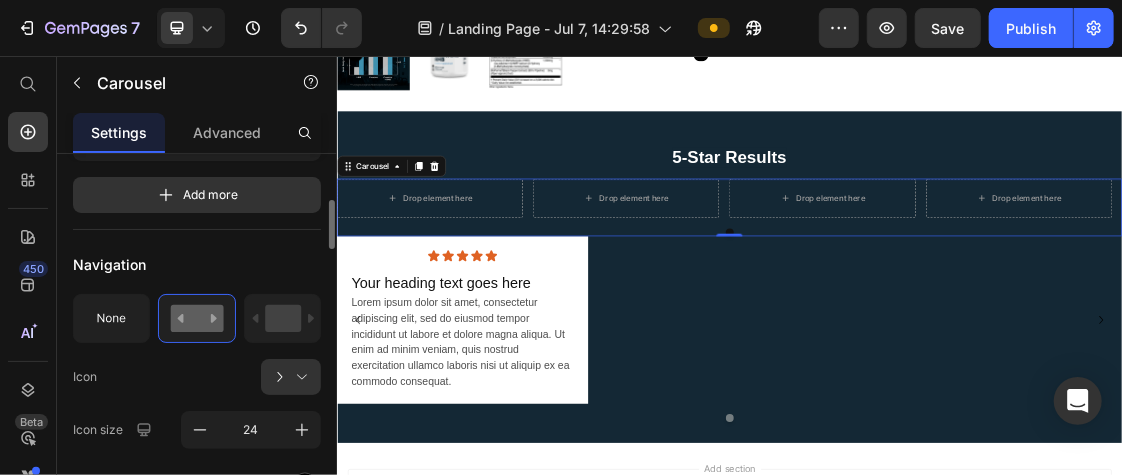 scroll, scrollTop: 503, scrollLeft: 0, axis: vertical 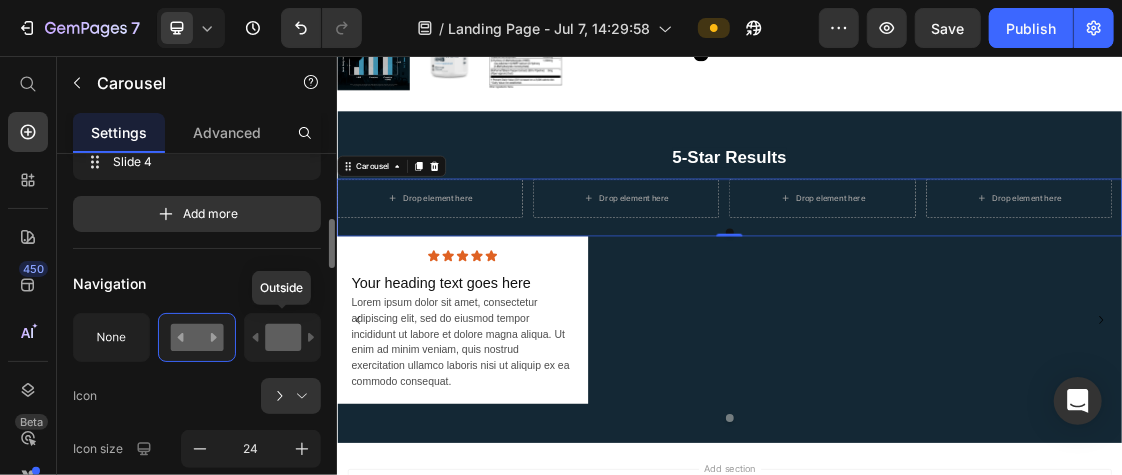 click 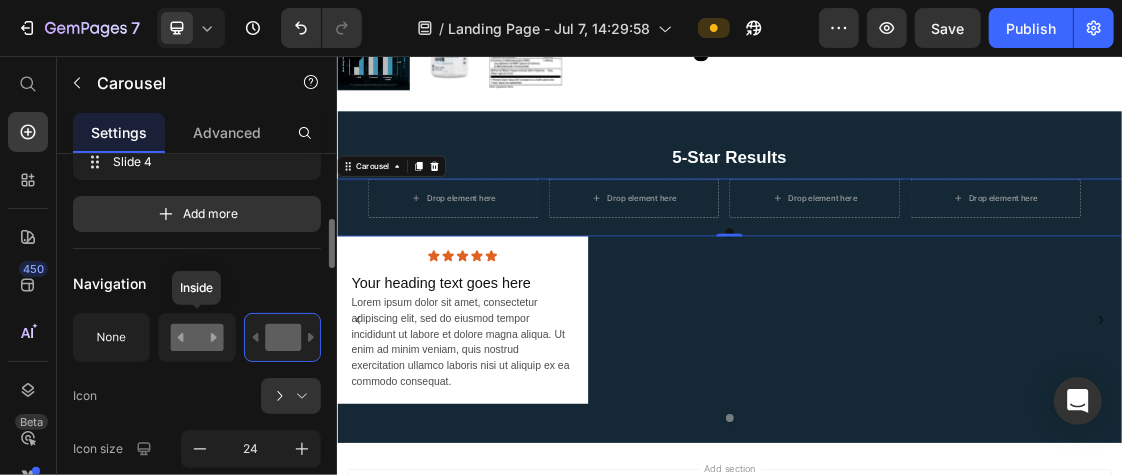 click 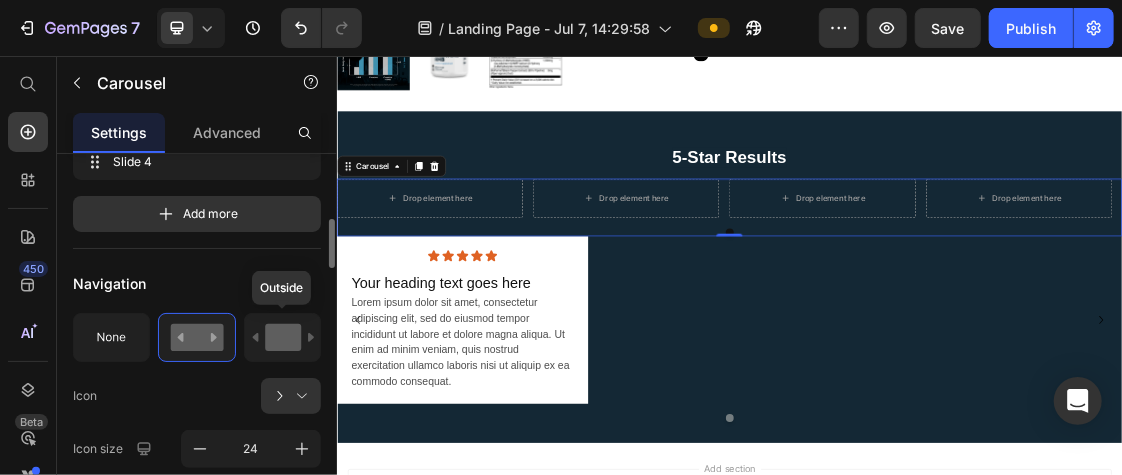 click 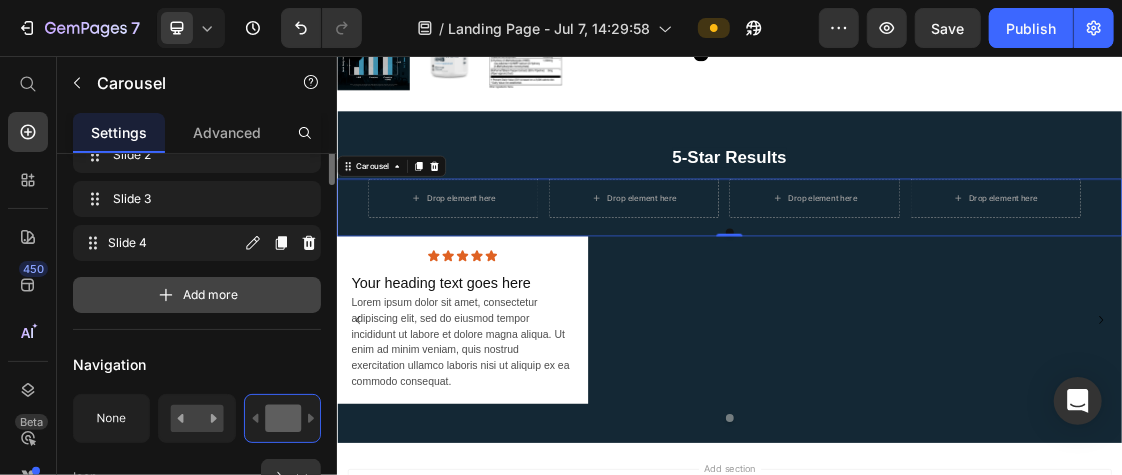 scroll, scrollTop: 353, scrollLeft: 0, axis: vertical 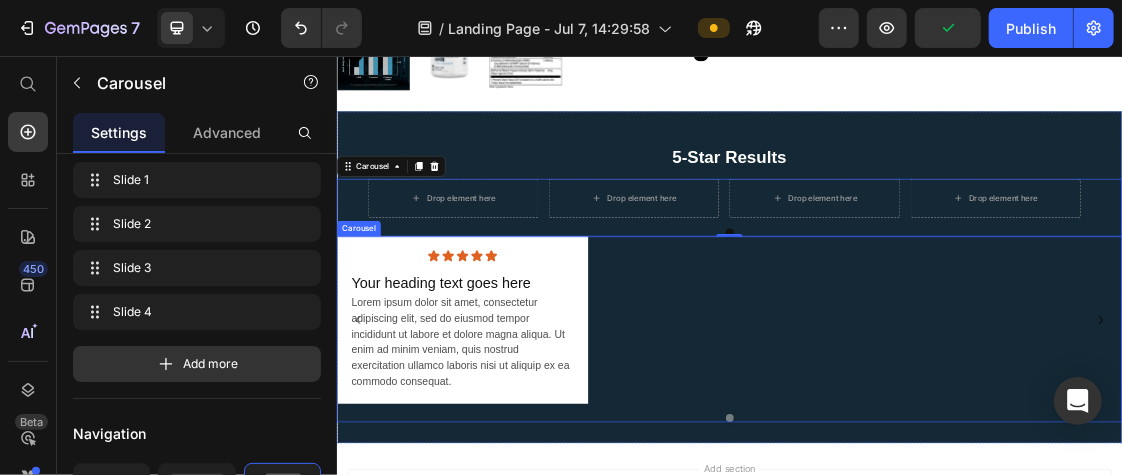 click 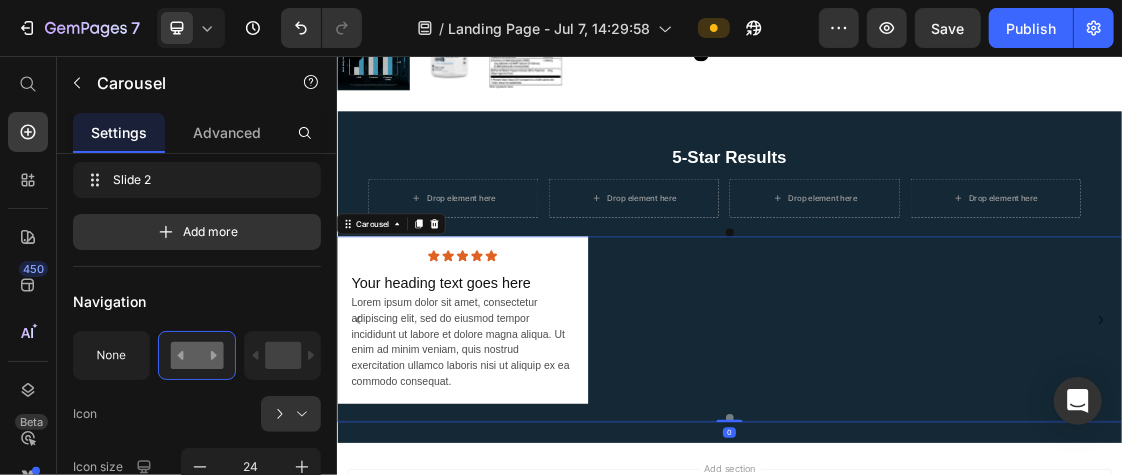 click 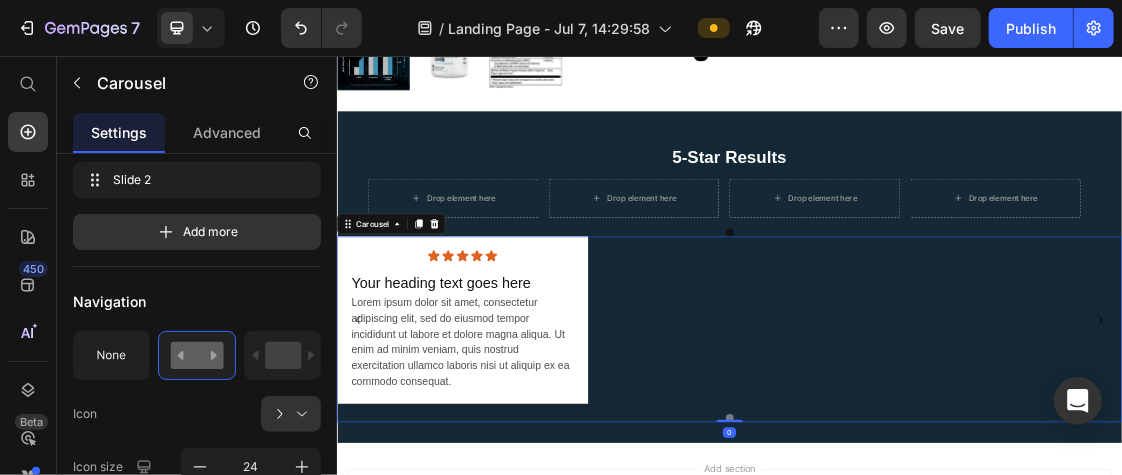 click 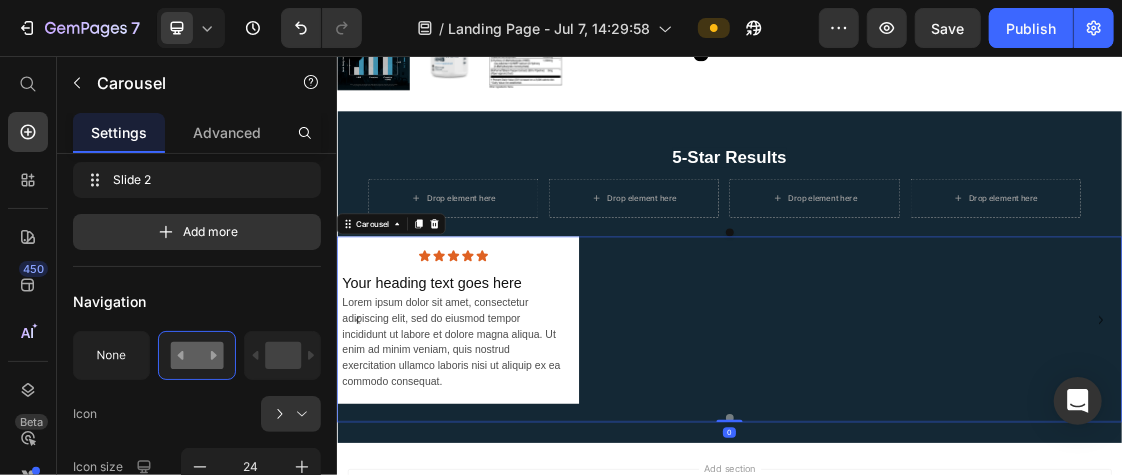 click 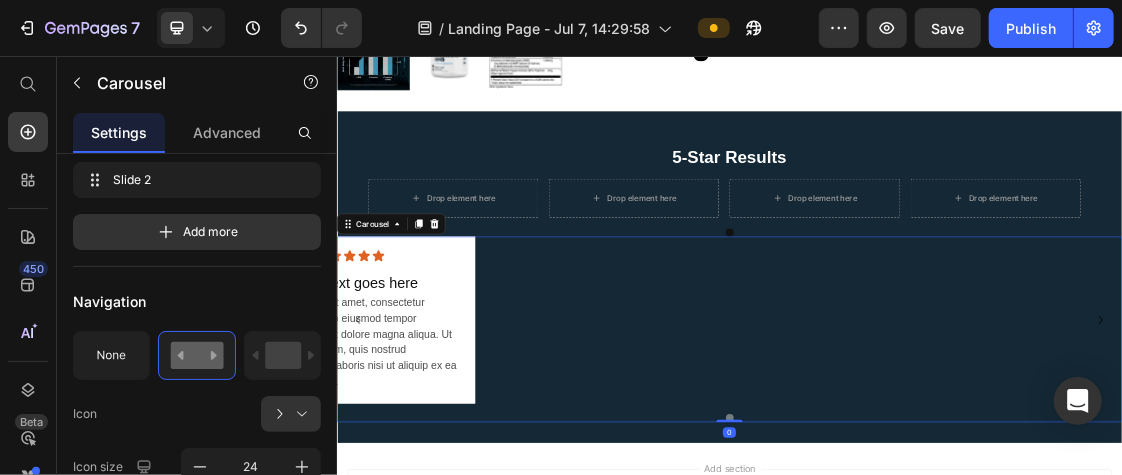 click 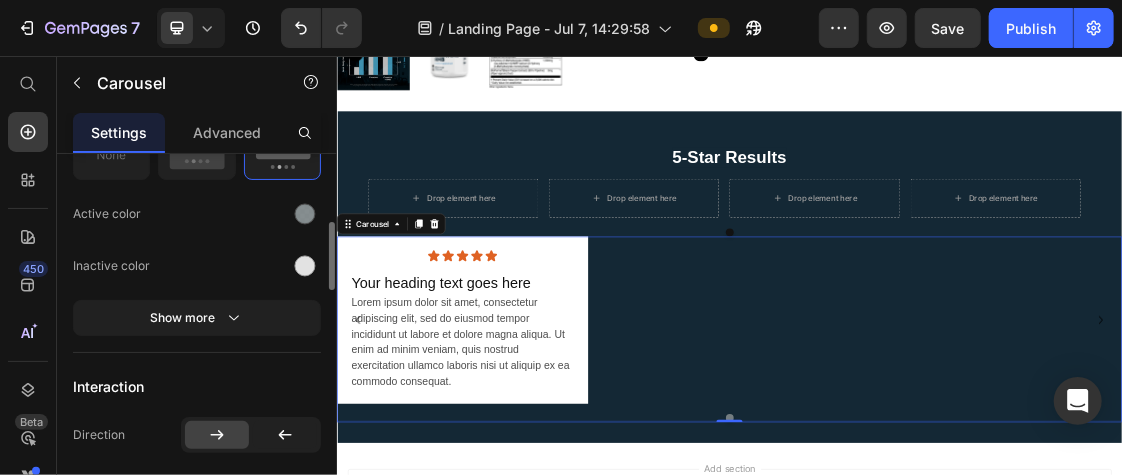 scroll, scrollTop: 763, scrollLeft: 0, axis: vertical 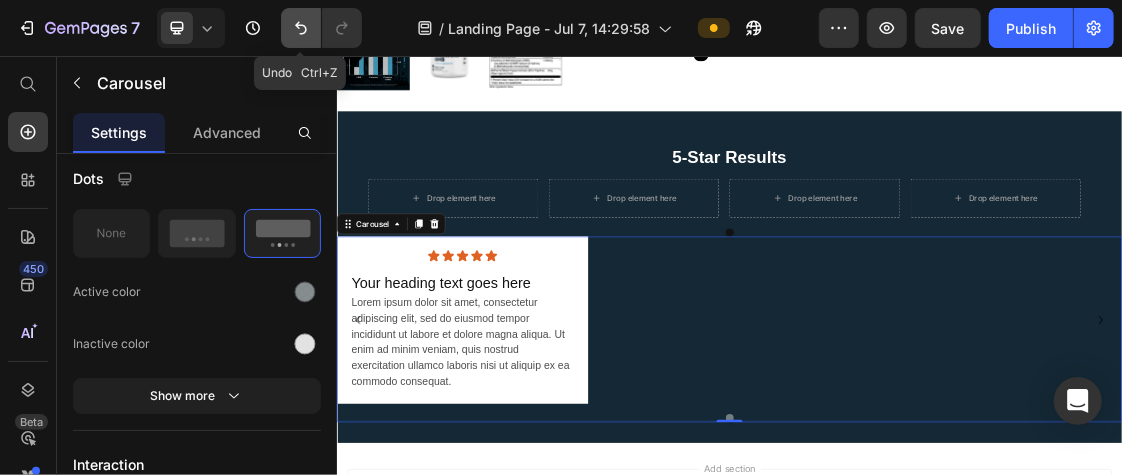 click 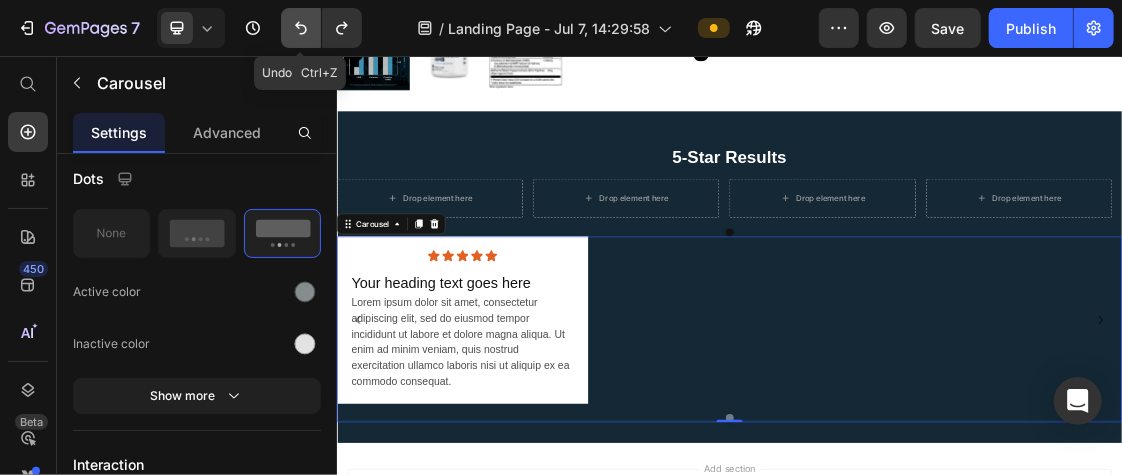 click 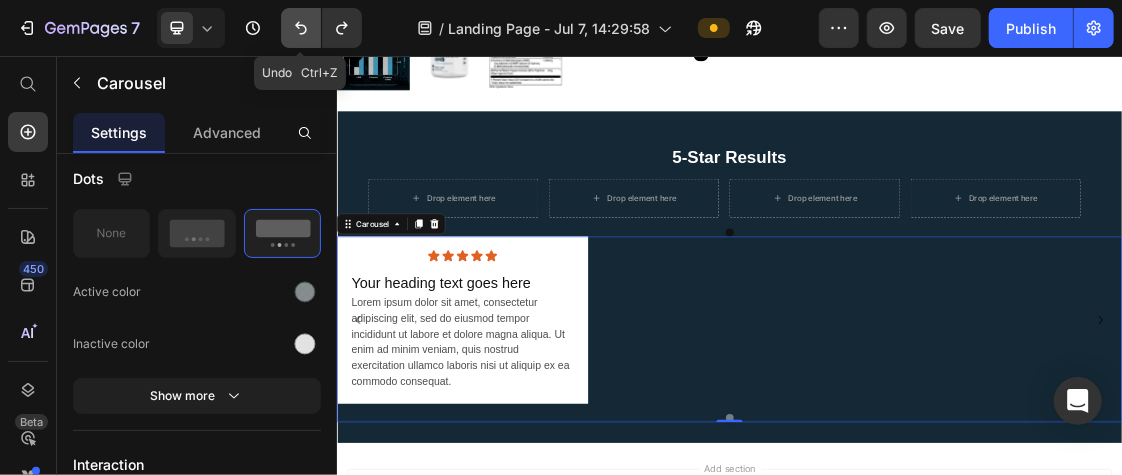 click 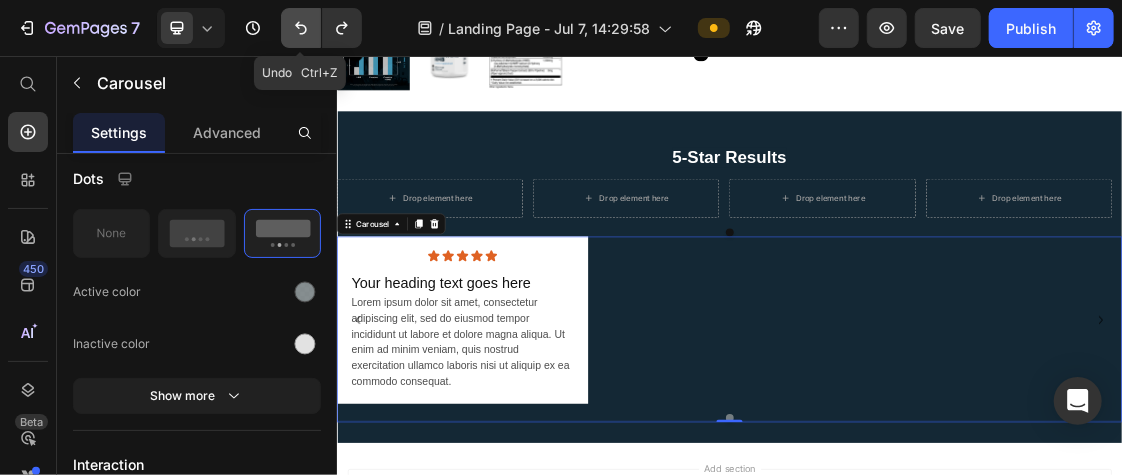 click 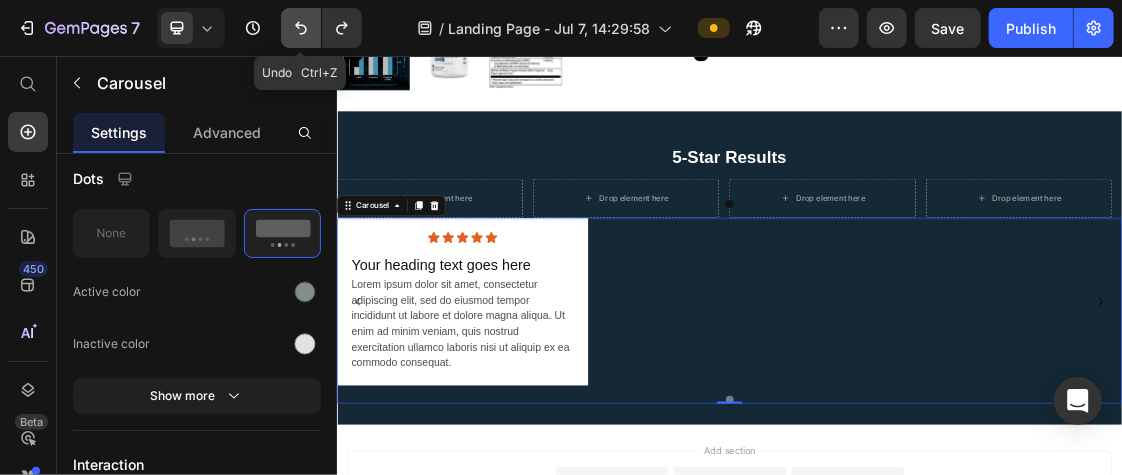 click 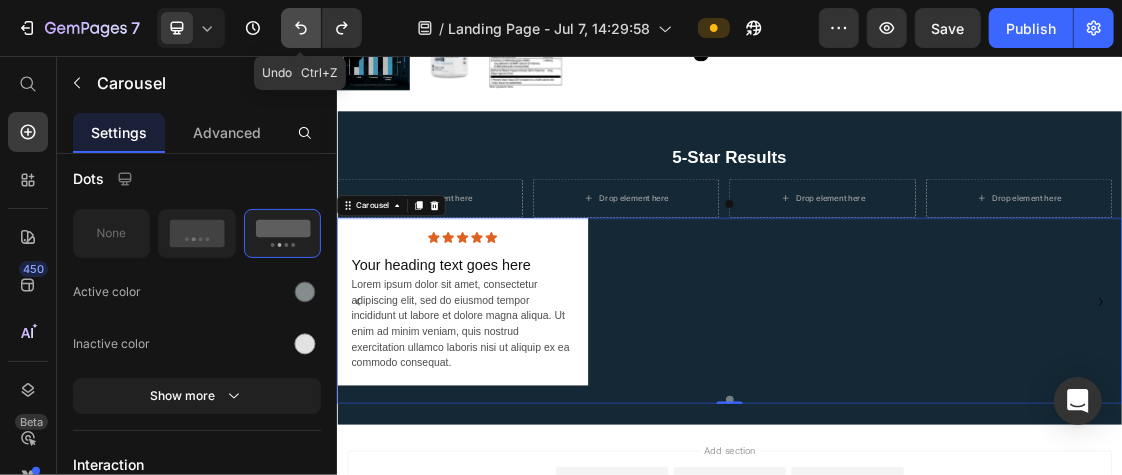click 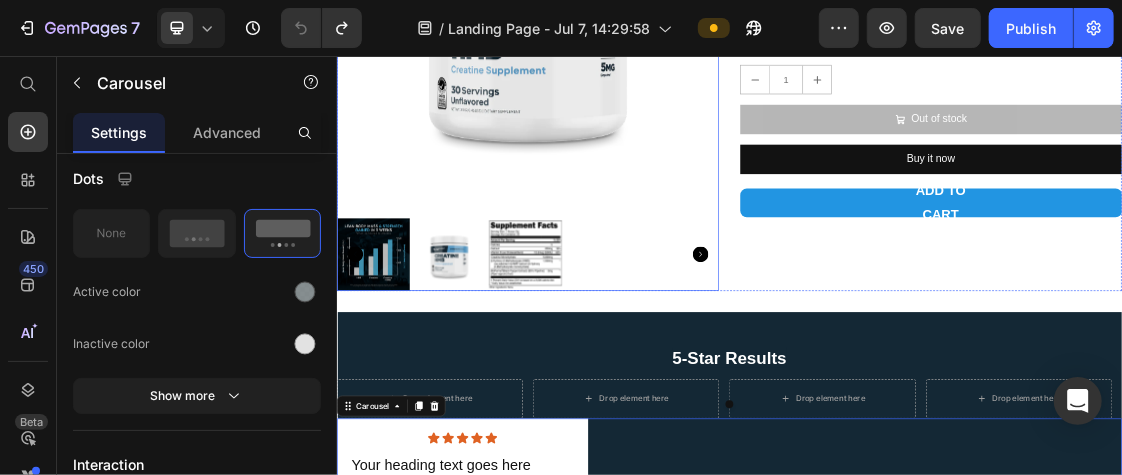 scroll, scrollTop: 1710, scrollLeft: 0, axis: vertical 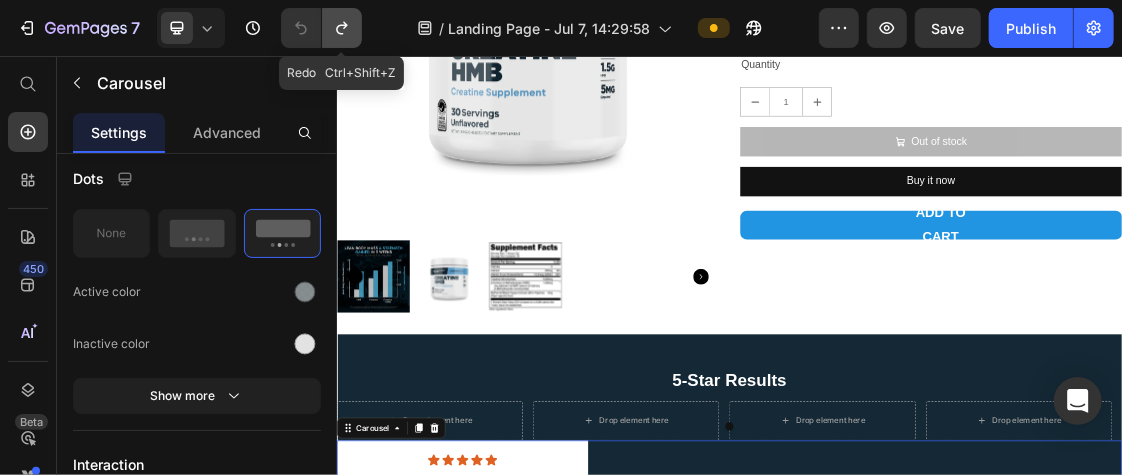 click 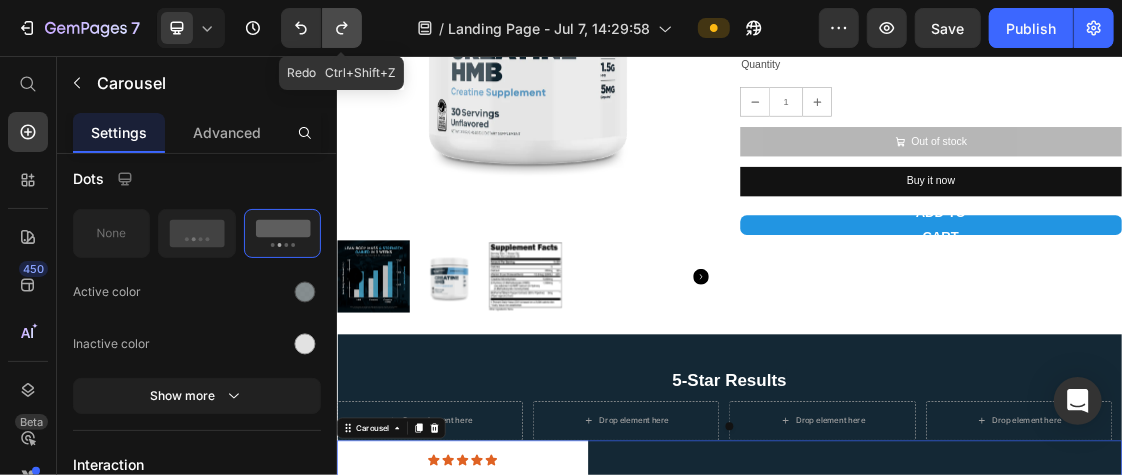 click 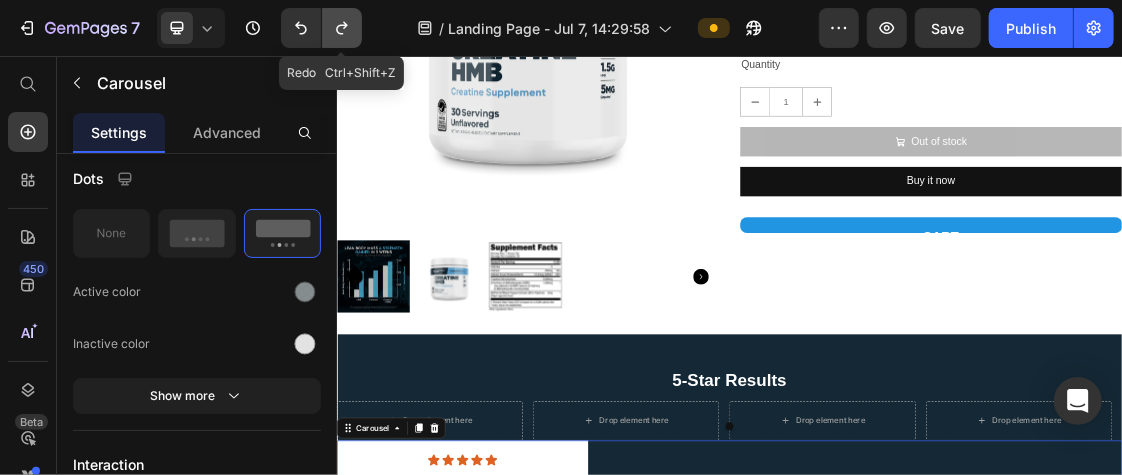 click 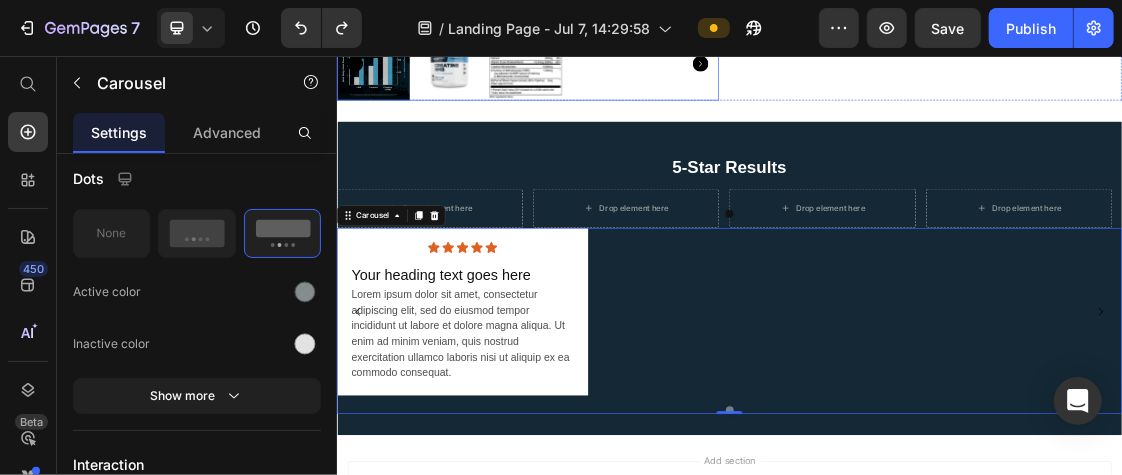 scroll, scrollTop: 2051, scrollLeft: 0, axis: vertical 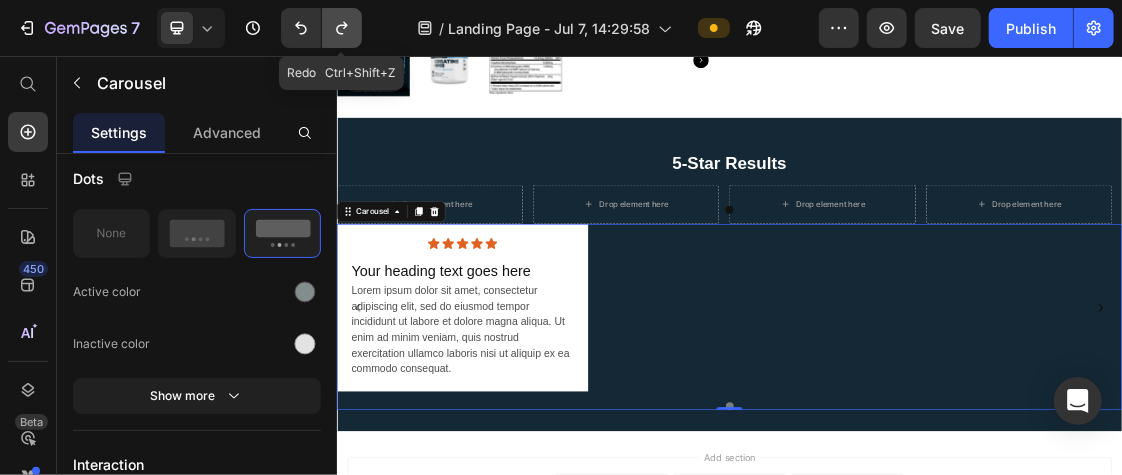click 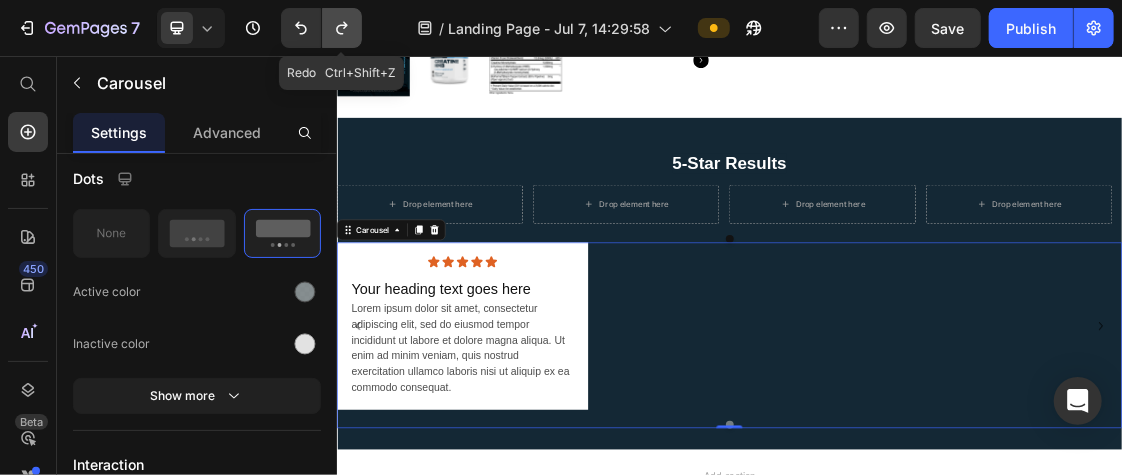click 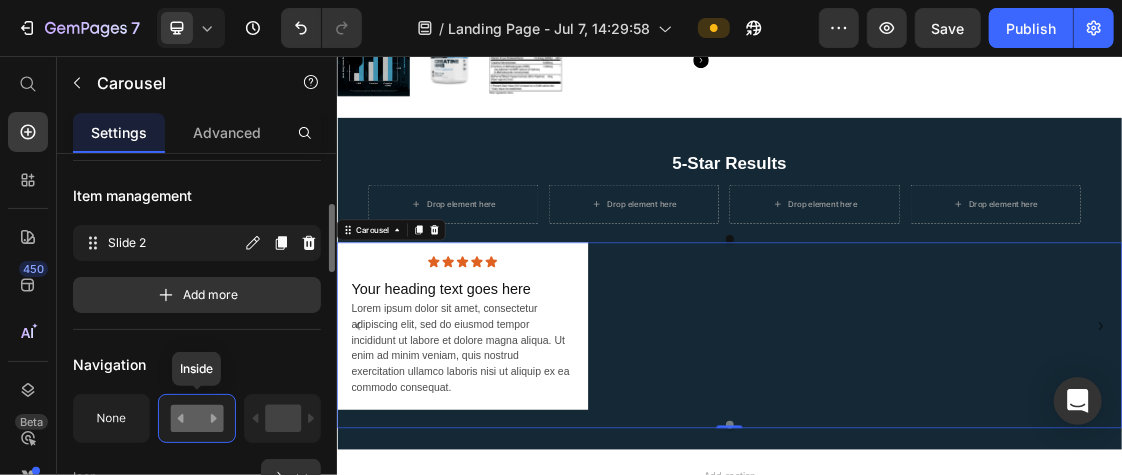 scroll, scrollTop: 286, scrollLeft: 0, axis: vertical 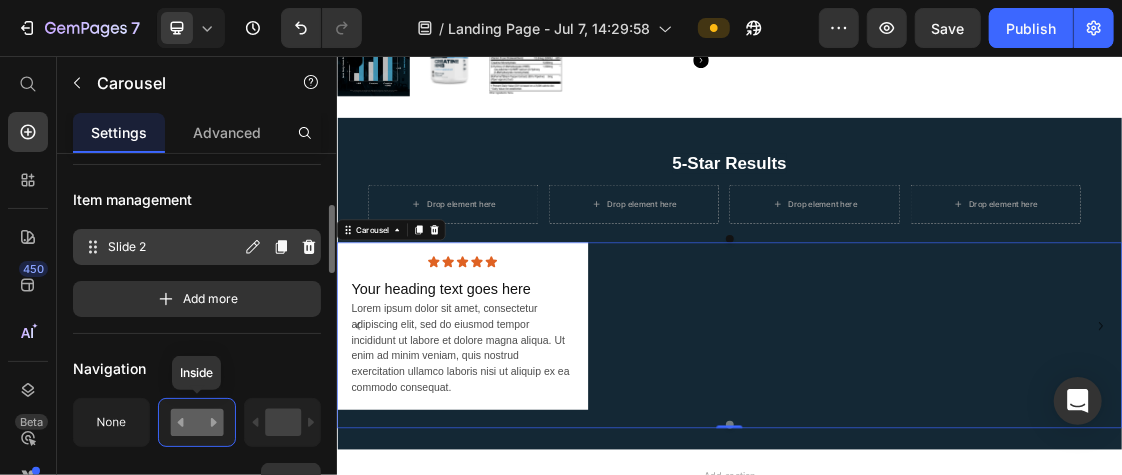 click on "Slide 2" at bounding box center (174, 247) 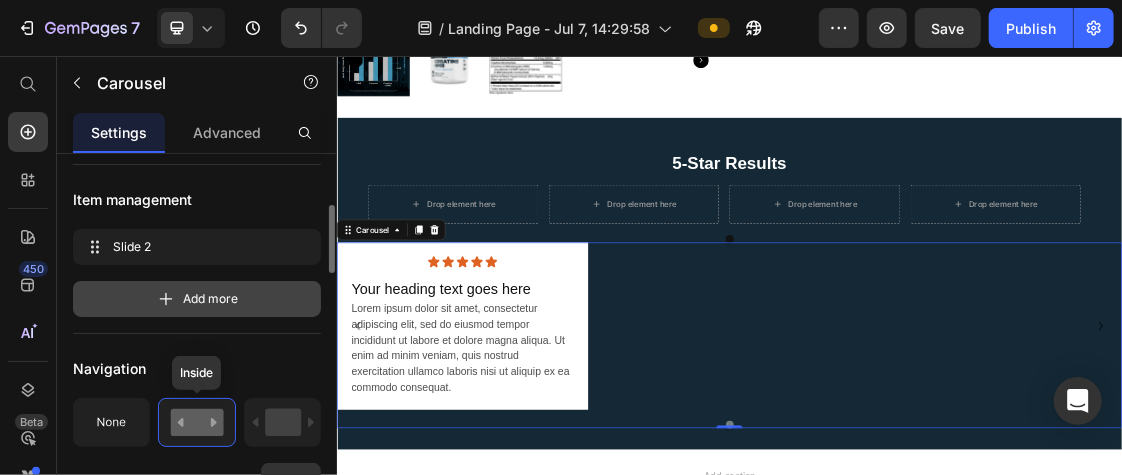 click on "Add more" at bounding box center [211, 299] 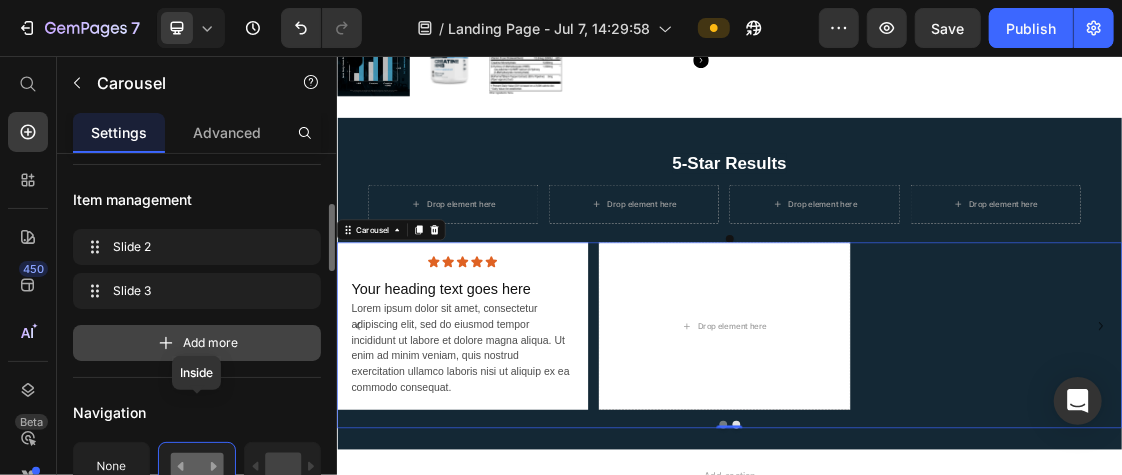 click on "Add more" at bounding box center (211, 343) 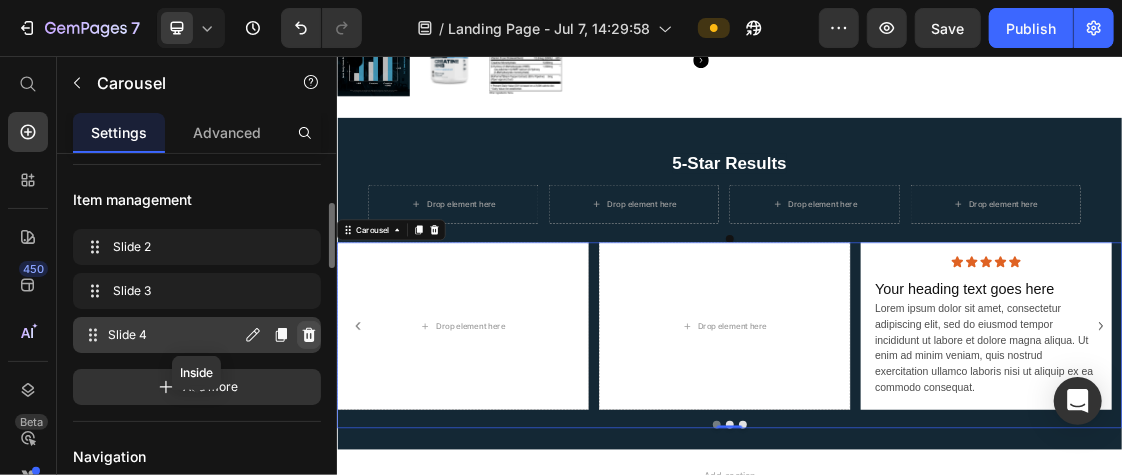 click 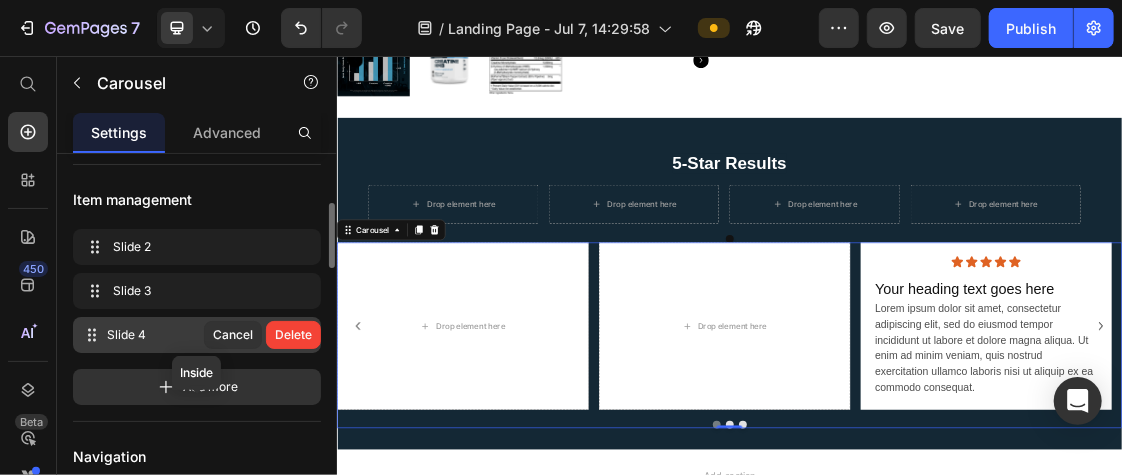 click on "Delete" at bounding box center (293, 335) 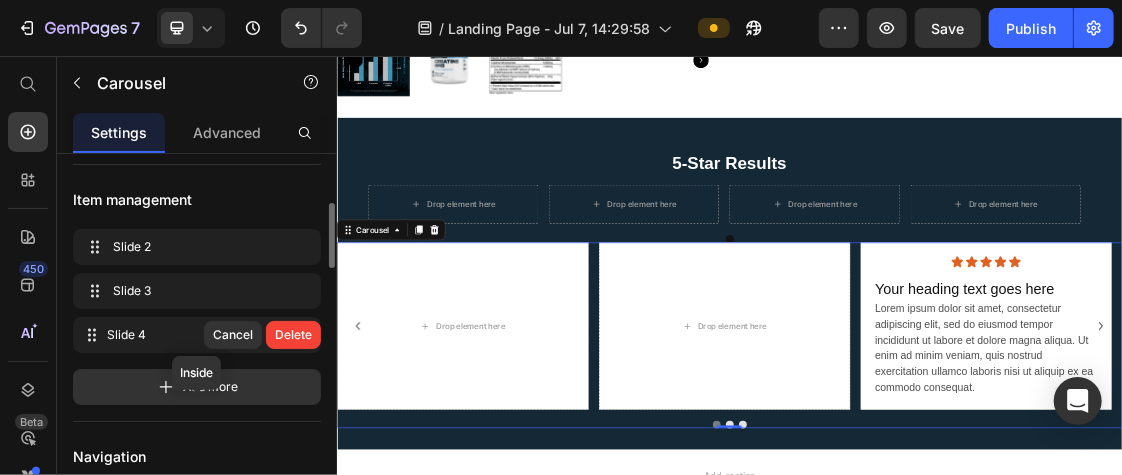 click on "Delete" at bounding box center [293, 335] 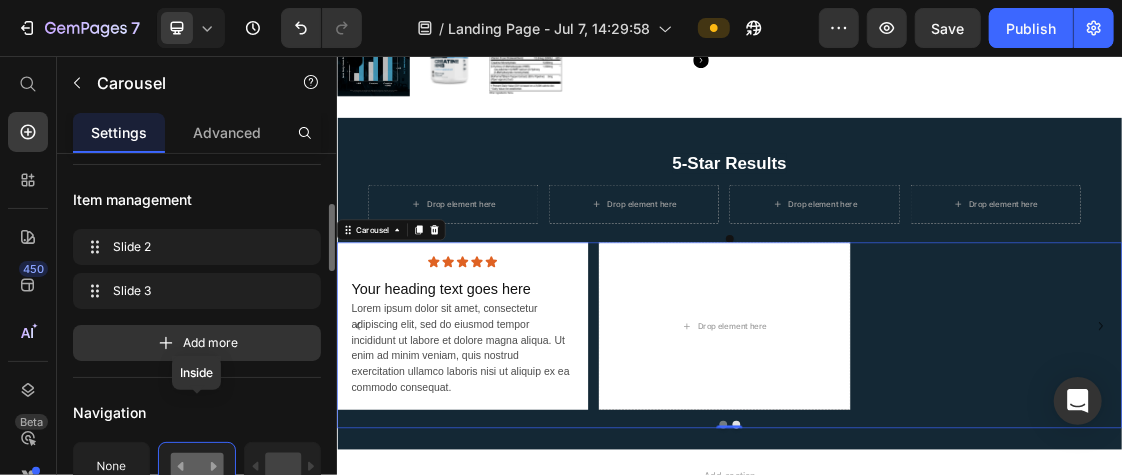 click on "Add more" at bounding box center [197, 343] 